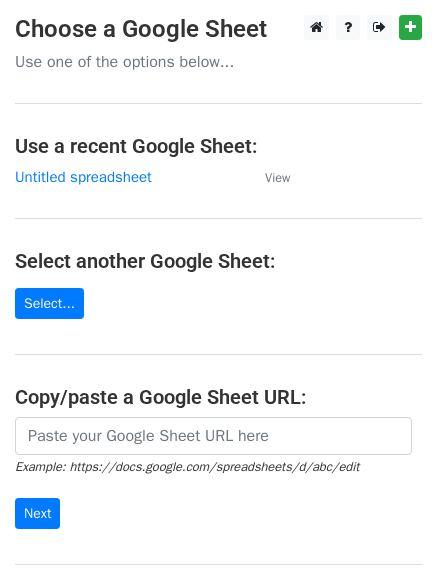 scroll, scrollTop: 0, scrollLeft: 0, axis: both 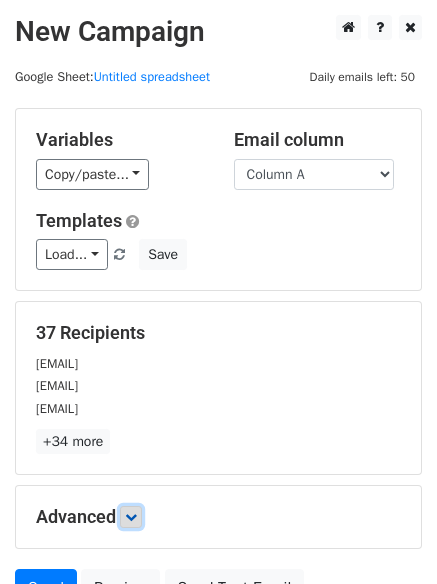 click at bounding box center (131, 517) 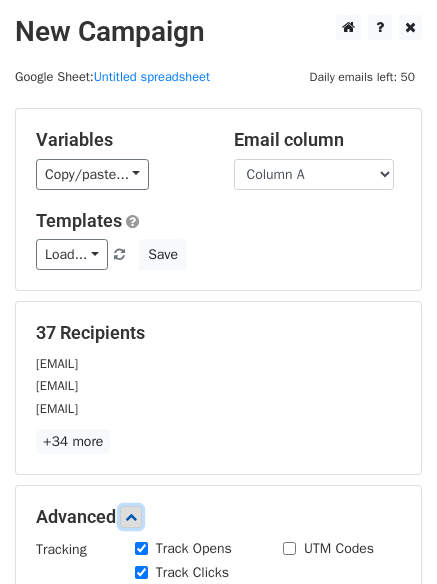 scroll, scrollTop: 389, scrollLeft: 0, axis: vertical 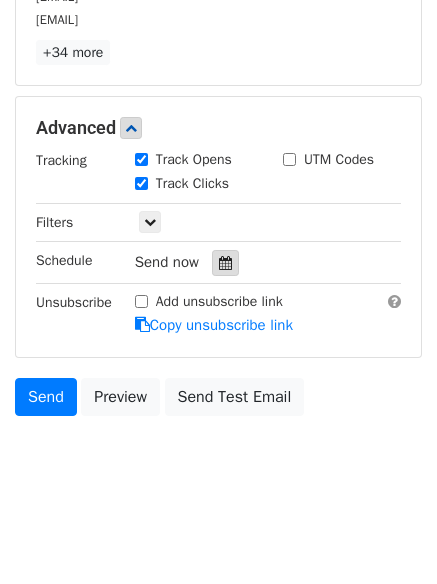 click at bounding box center (225, 263) 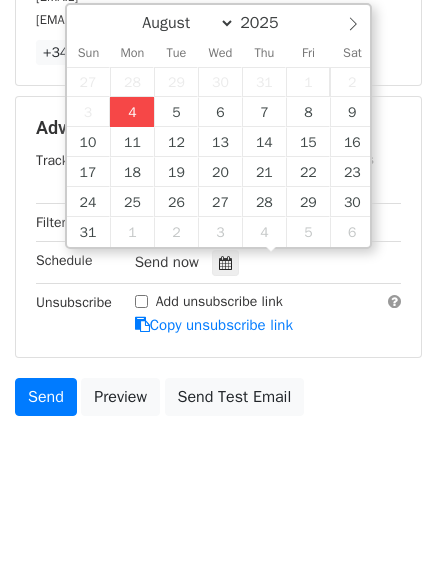 type on "2025-08-04 15:47" 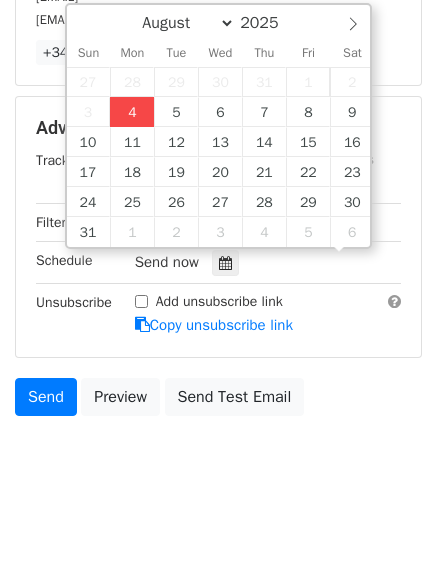 scroll, scrollTop: 1, scrollLeft: 0, axis: vertical 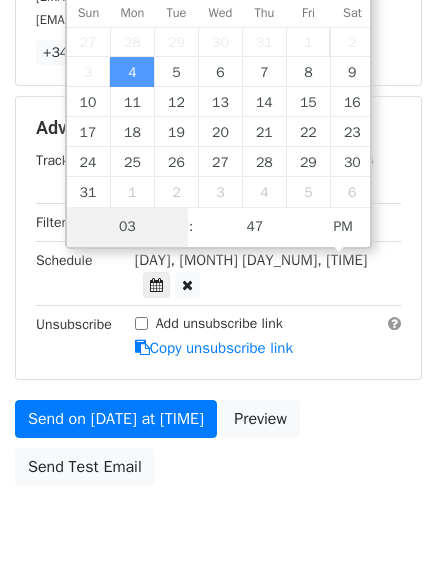 type on "4" 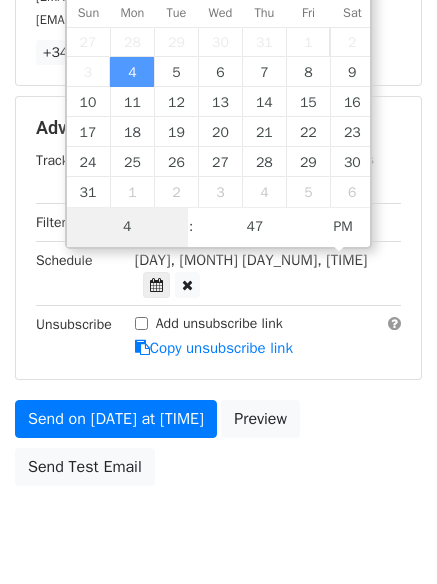 scroll, scrollTop: 357, scrollLeft: 0, axis: vertical 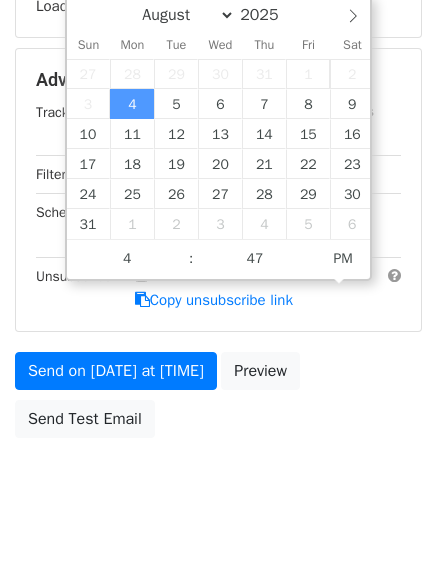 type on "2025-08-04 16:47" 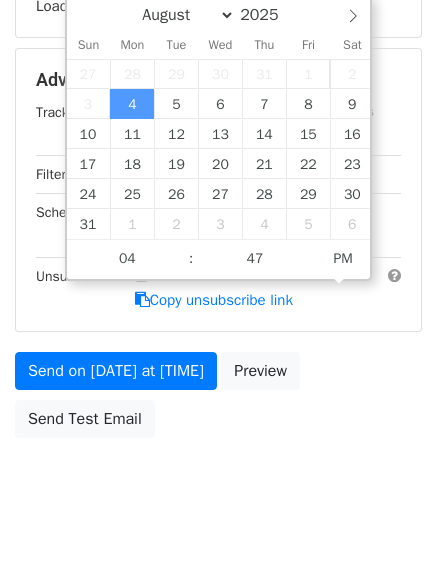 click on "Send on Aug 4 at 3:47pm
Preview
Send Test Email" at bounding box center [218, 400] 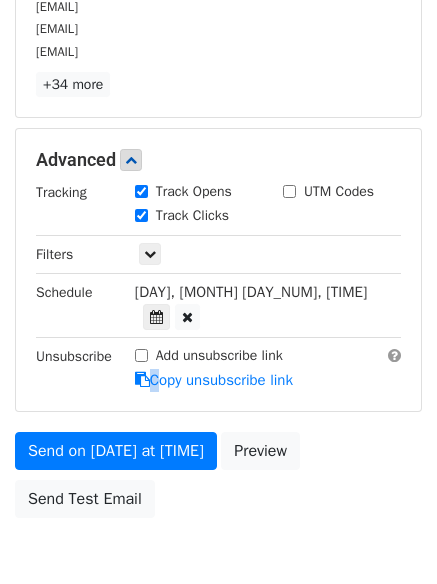 click on "Add unsubscribe link
Copy unsubscribe link" at bounding box center (268, 368) 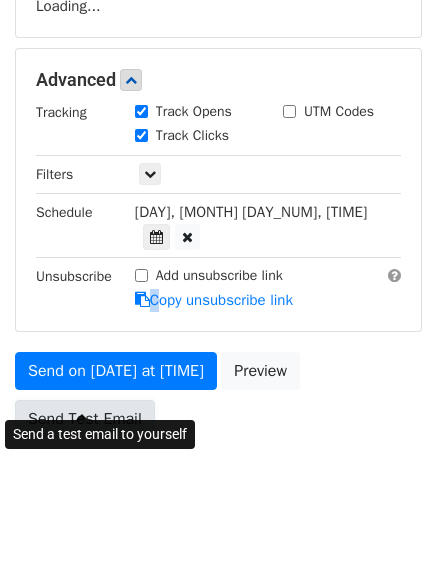 click on "Send Test Email" at bounding box center (85, 419) 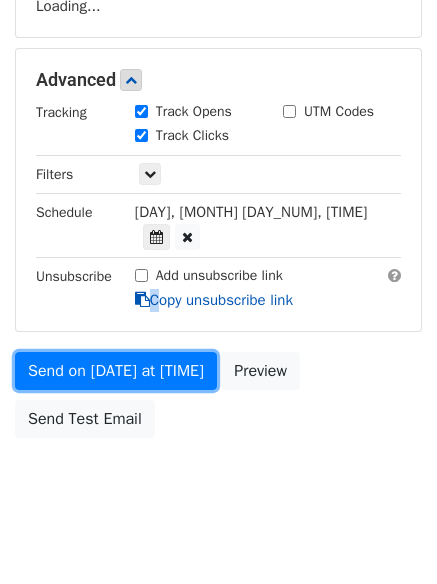 click on "Variables
Copy/paste...
{{Column A}}
{{Column B}}
{{Column C}}
Email column
Column A
Column B
Column C
Templates
Load...
No templates saved
Save
Recipients Loading...
Advanced
Tracking
Track Opens
UTM Codes
Track Clicks
Filters
Only include spreadsheet rows that match the following filters:
Schedule
Mon, Aug 4, 4:47pm
2025-08-04 16:47
Unsubscribe
Add unsubscribe link
Copy unsubscribe link
Send on Aug 4 at 4:47pm
Preview
Send Test Email" at bounding box center [218, 99] 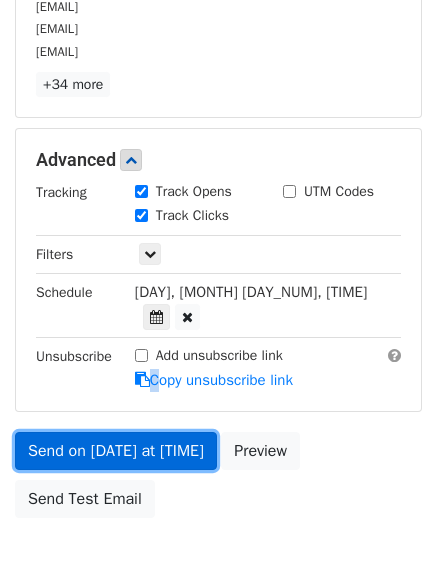 click on "Send on Aug 4 at 4:47pm" at bounding box center [116, 451] 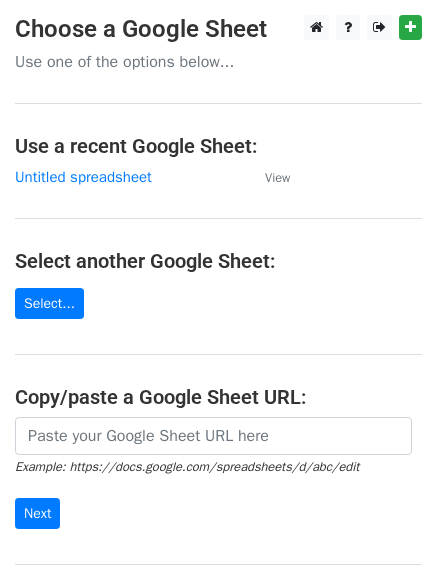 scroll, scrollTop: 0, scrollLeft: 0, axis: both 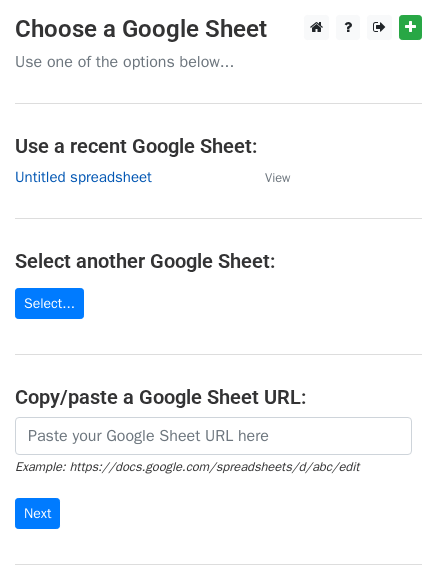 click on "Untitled spreadsheet" at bounding box center [83, 177] 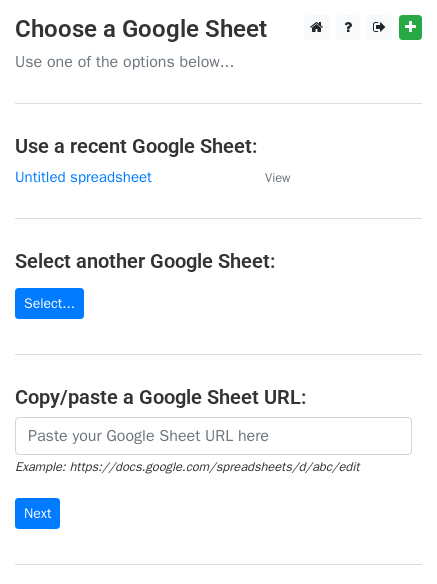 click on "Choose a Google Sheet
Use one of the options below...
Use a recent Google Sheet:
Untitled spreadsheet
View
Select another Google Sheet:
Select...
Copy/paste a Google Sheet URL:
Example:
https://docs.google.com/spreadsheets/d/abc/edit
Next
Google Sheets
Need help?
Help
×
Why do I need to copy/paste a Google Sheet URL?
Normally, MergeMail would show you a list of your Google Sheets to choose from, but because you didn't allow MergeMail access to your Google Drive, it cannot show you a list of your Google Sheets. You can read more about permissions in our  support pages .
If you'd like to see a list of your Google Sheets, you'll need to  sign out of MergeMail  and then sign back in and allow access to your Google Drive.
Are your recipients in a CSV or Excel file?
Import your CSV or Excel file into a Google Sheet  then try again.
Need help with something else?
," at bounding box center [218, 325] 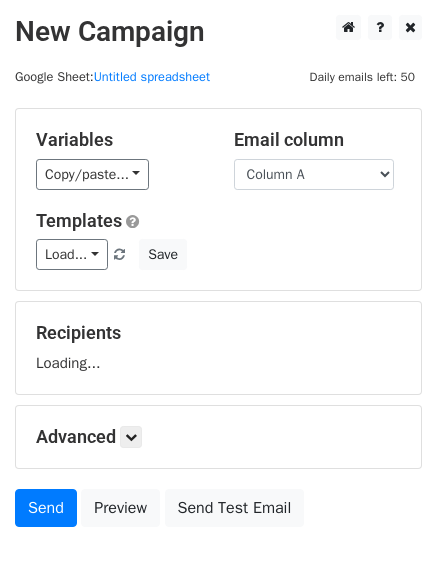 scroll, scrollTop: 0, scrollLeft: 0, axis: both 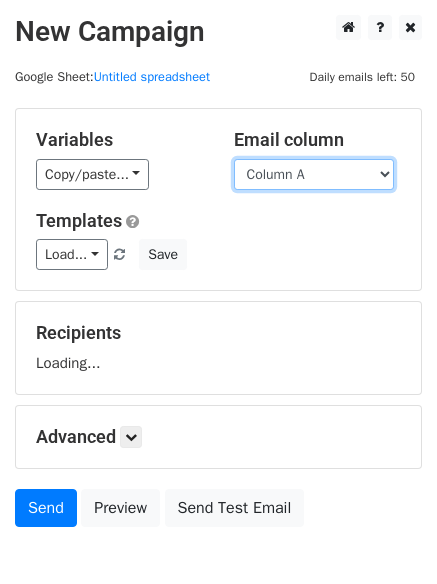 drag, startPoint x: 0, startPoint y: 0, endPoint x: 321, endPoint y: 182, distance: 369.00543 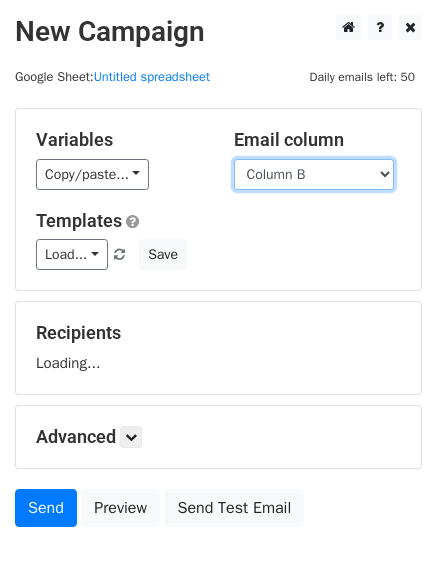 click on "Column A
Column B
Column C" at bounding box center (314, 174) 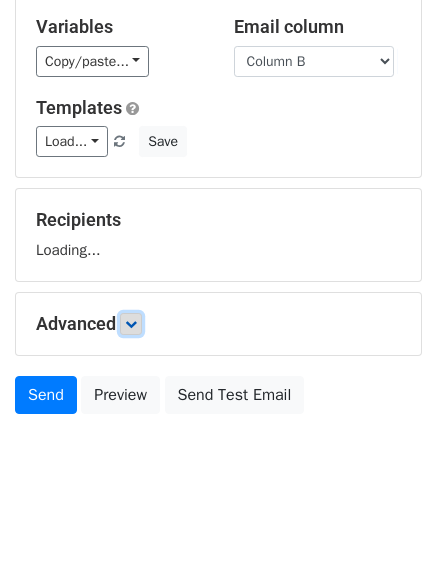 click at bounding box center [131, 324] 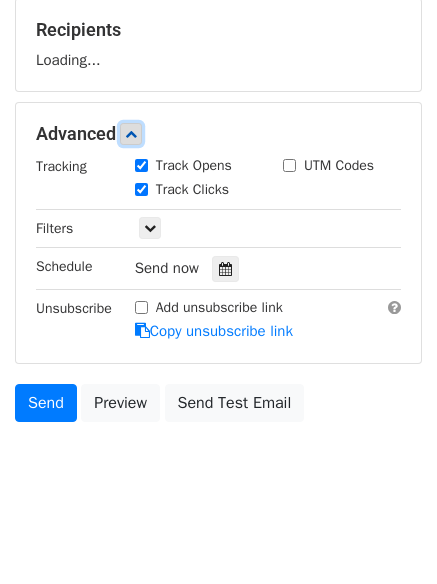 scroll, scrollTop: 304, scrollLeft: 0, axis: vertical 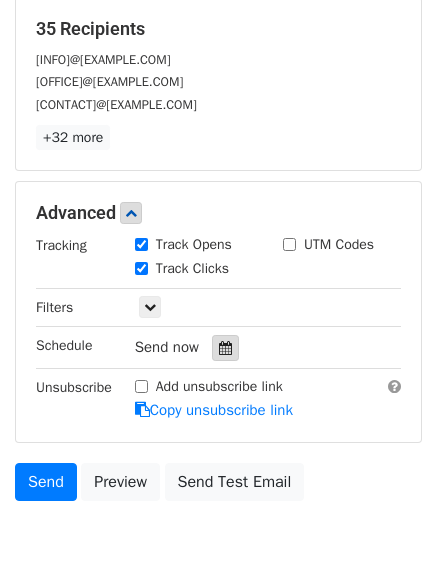 click at bounding box center [225, 348] 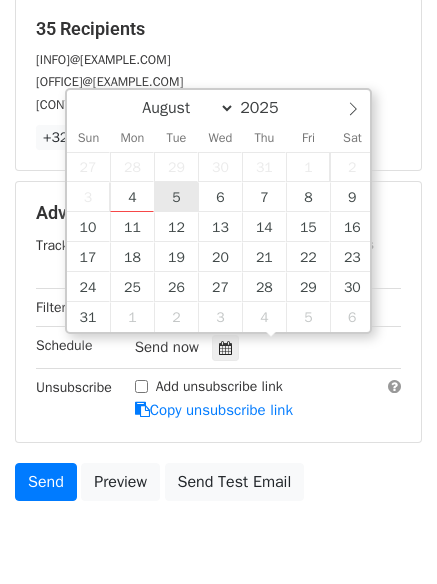 type on "2025-08-05 12:00" 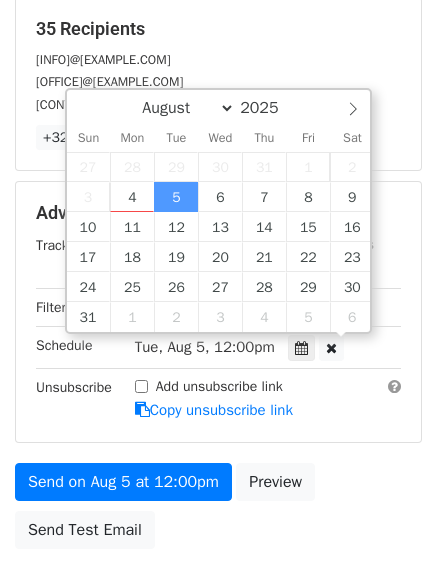 scroll, scrollTop: 1, scrollLeft: 0, axis: vertical 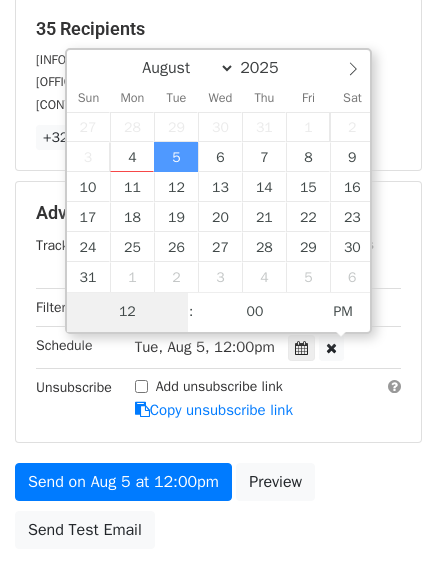 type on "5" 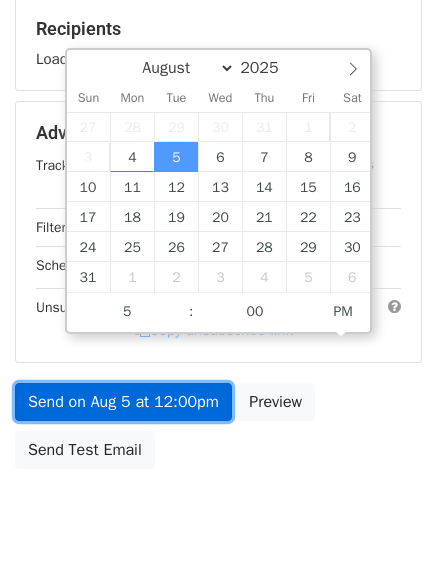 type on "2025-08-05 17:00" 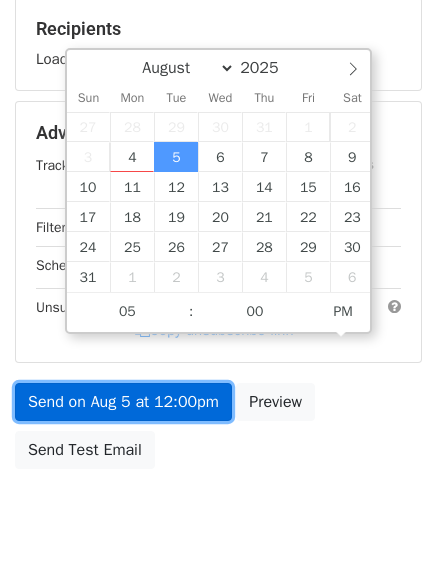 click on "Send on Aug 5 at 12:00pm" at bounding box center (123, 402) 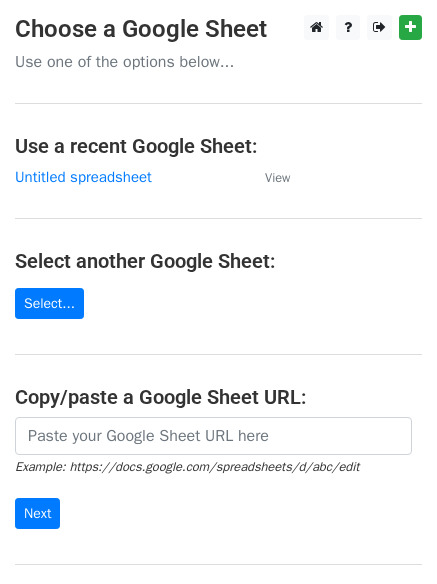 scroll, scrollTop: 0, scrollLeft: 0, axis: both 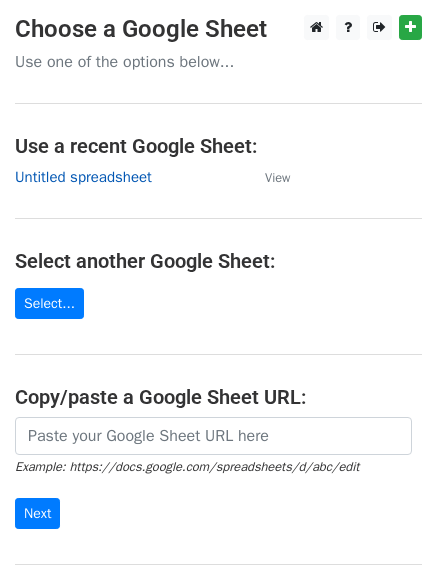 click on "Untitled spreadsheet" at bounding box center (83, 177) 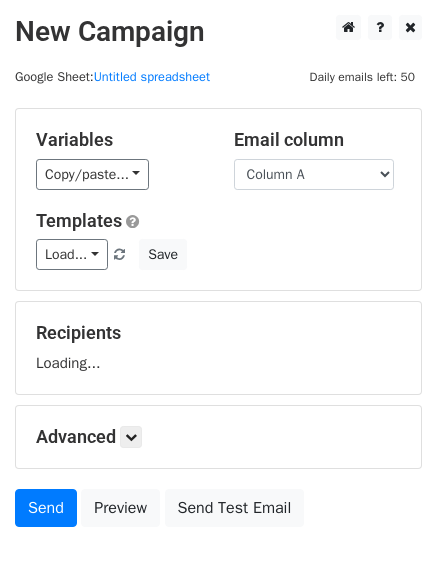 scroll, scrollTop: 0, scrollLeft: 0, axis: both 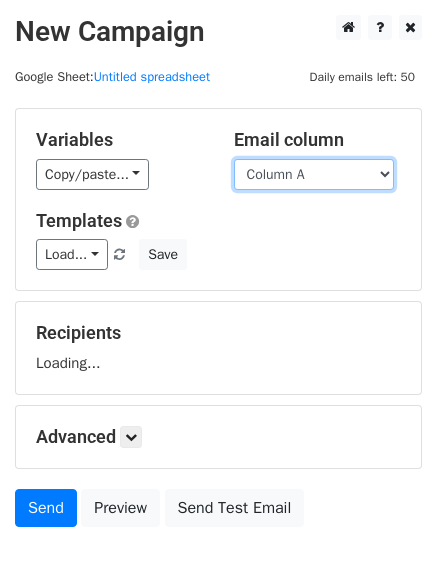 click on "Column A
Column B
Column C" at bounding box center (314, 174) 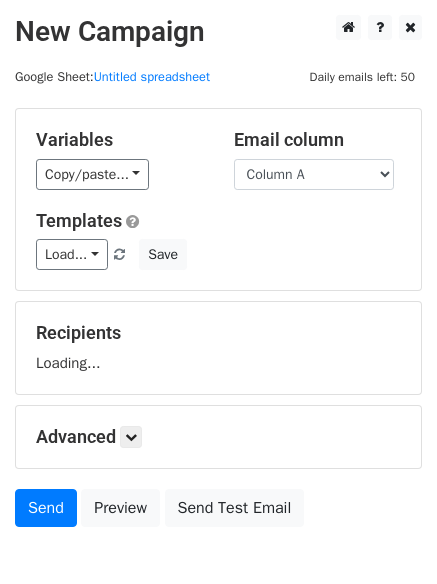 click on "Variables
Copy/paste...
{{Column A}}
{{Column B}}
{{Column C}}
Email column
Column A
Column B
Column C
Templates
Load...
No templates saved
Save" at bounding box center [218, 199] 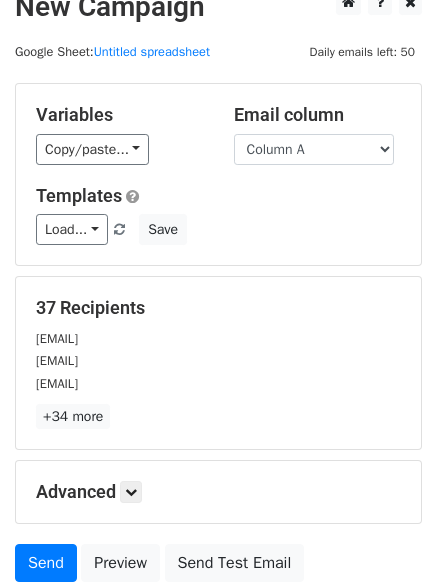 scroll, scrollTop: 0, scrollLeft: 0, axis: both 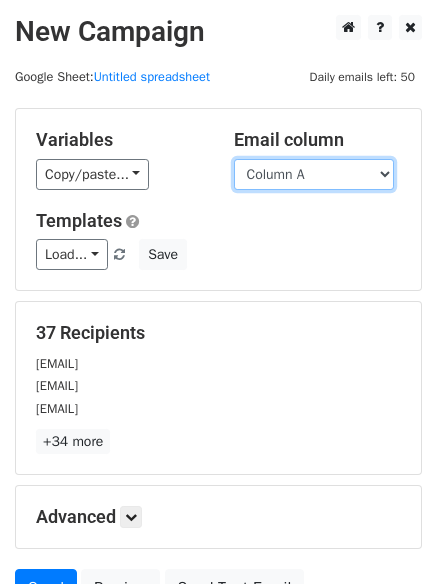 drag, startPoint x: 333, startPoint y: 175, endPoint x: 329, endPoint y: 188, distance: 13.601471 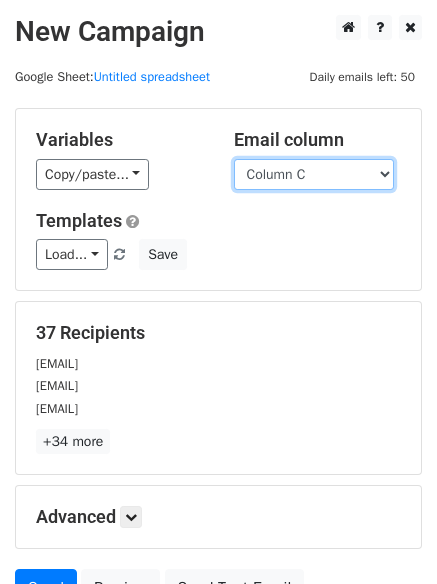 click on "Column A
Column B
Column C" at bounding box center [314, 174] 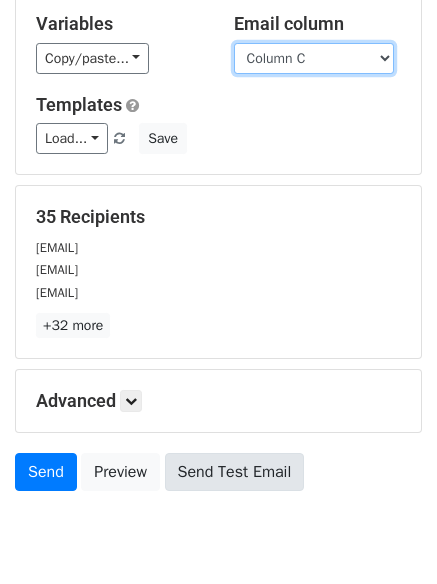 scroll, scrollTop: 193, scrollLeft: 0, axis: vertical 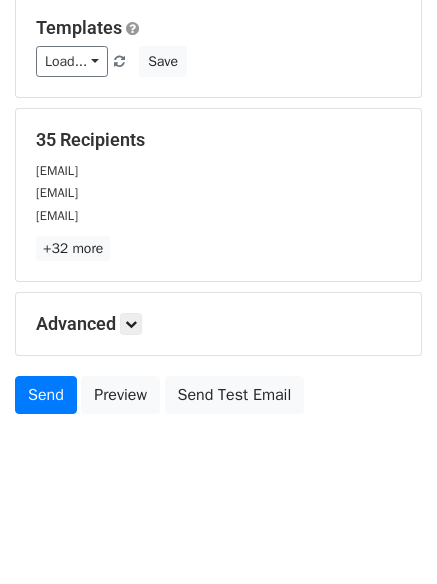 click on "Advanced" at bounding box center (218, 324) 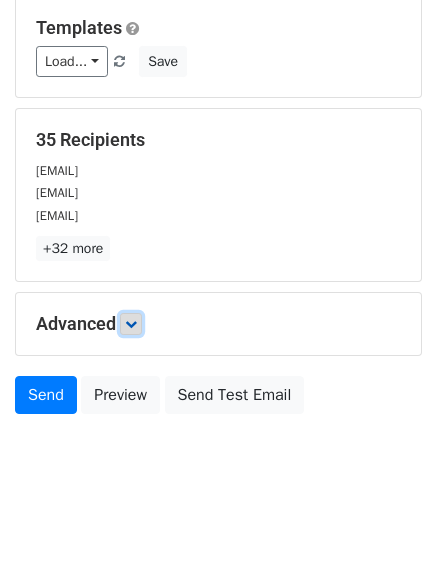 click at bounding box center (131, 324) 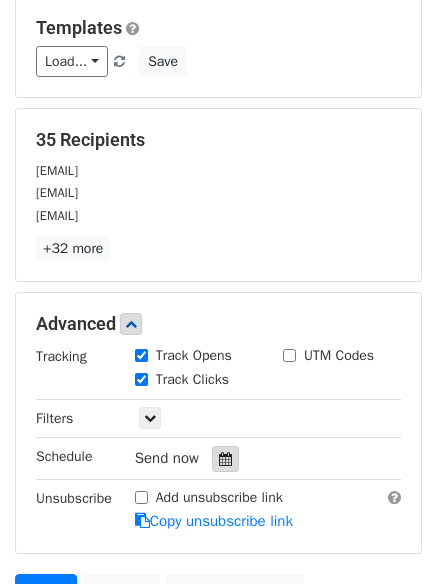 click at bounding box center (225, 459) 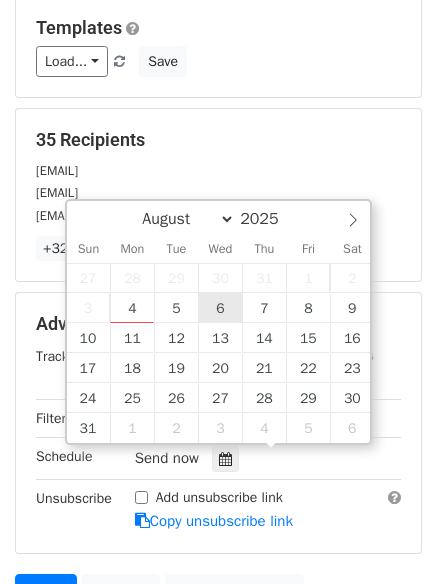 type on "2025-08-06 12:00" 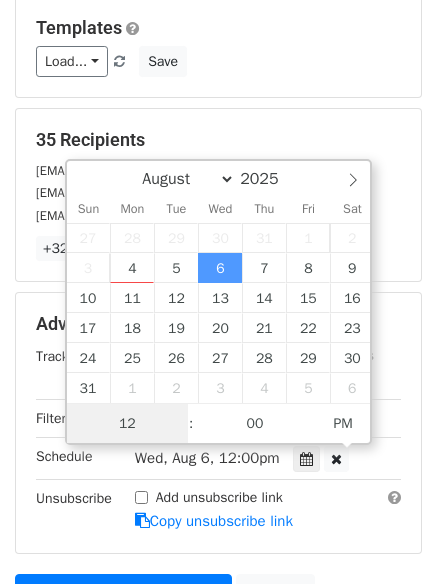 scroll, scrollTop: 1, scrollLeft: 0, axis: vertical 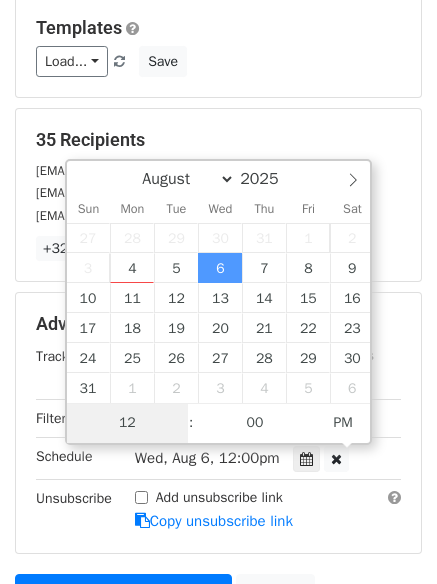type on "6" 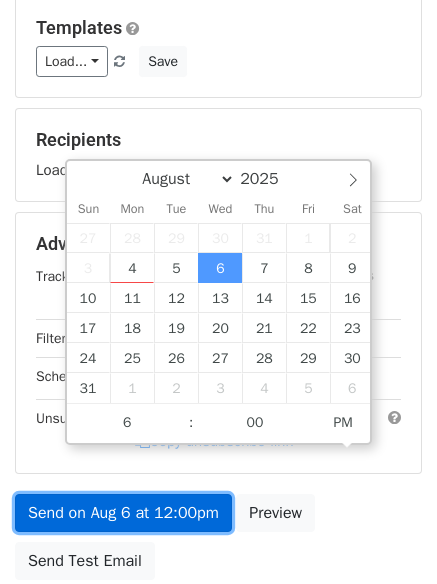 type on "2025-08-06 18:00" 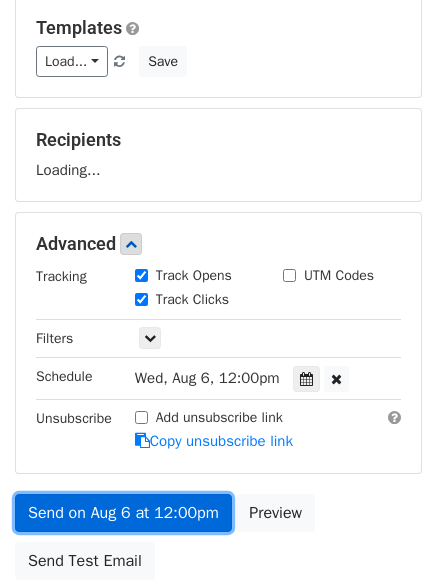 click on "Send on Aug 6 at 12:00pm" at bounding box center [123, 513] 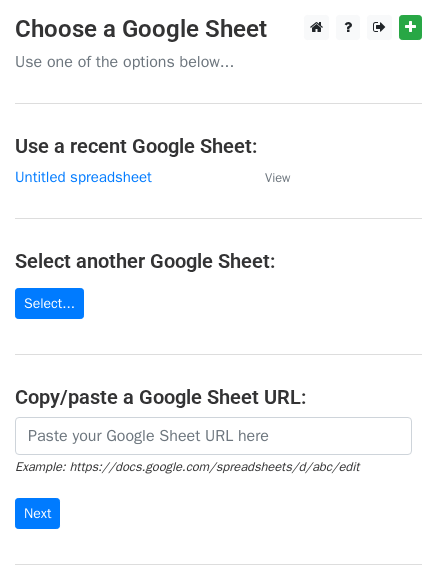 scroll, scrollTop: 0, scrollLeft: 0, axis: both 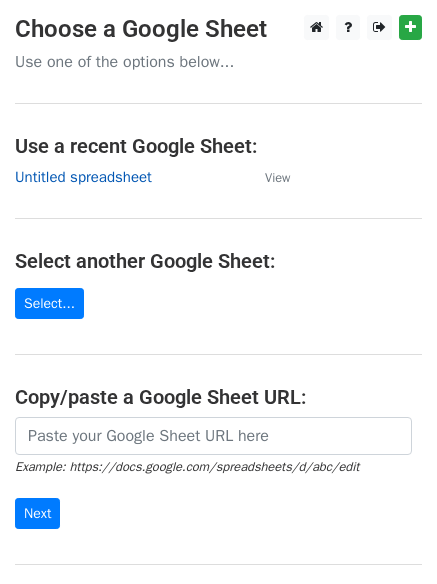 click on "Untitled spreadsheet" at bounding box center [83, 177] 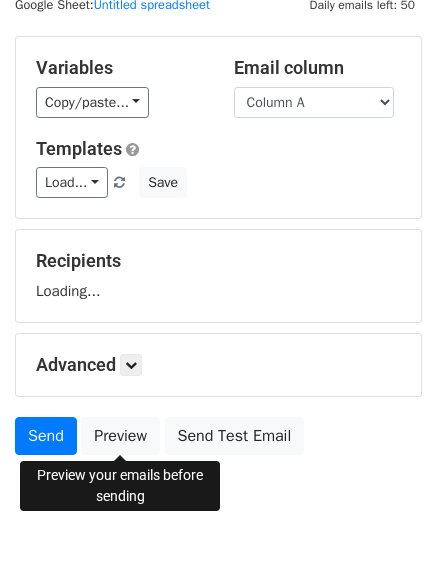 scroll, scrollTop: 113, scrollLeft: 0, axis: vertical 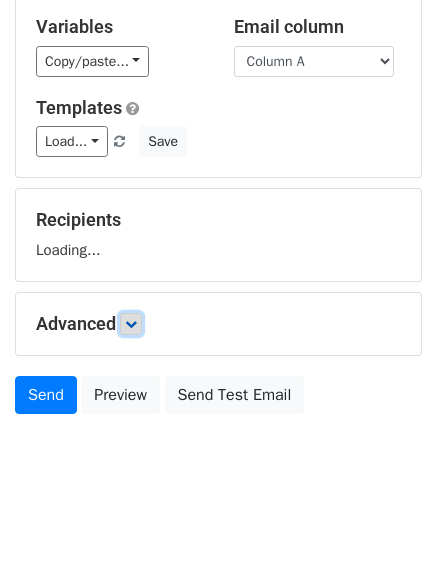 click at bounding box center (131, 324) 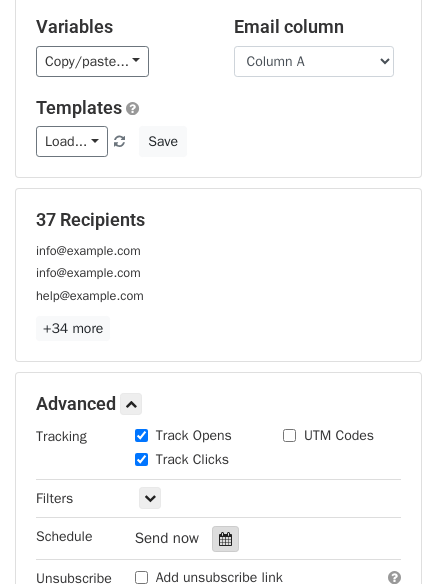 click at bounding box center (225, 539) 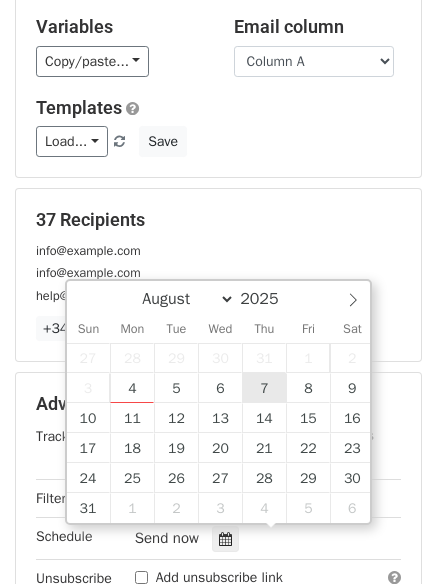 type on "2025-08-07 12:00" 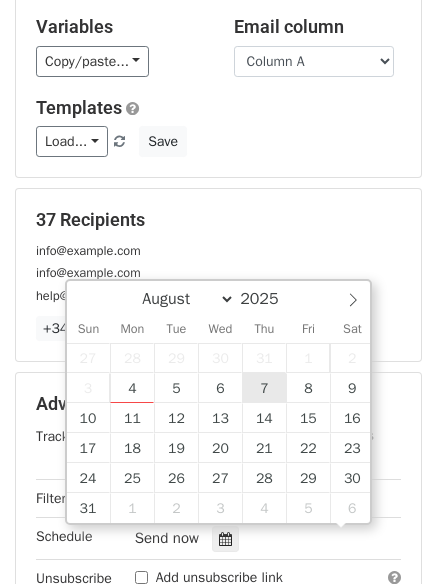 scroll, scrollTop: 1, scrollLeft: 0, axis: vertical 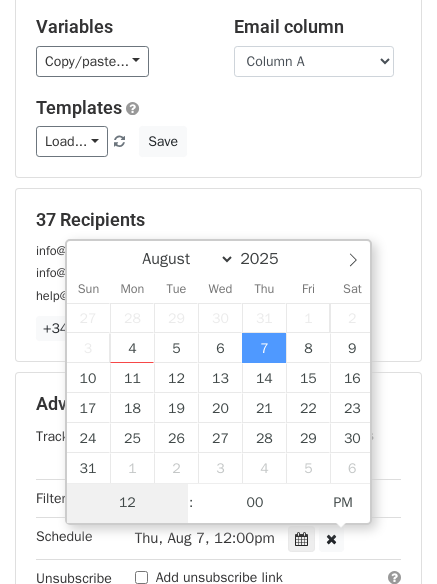 type on "7" 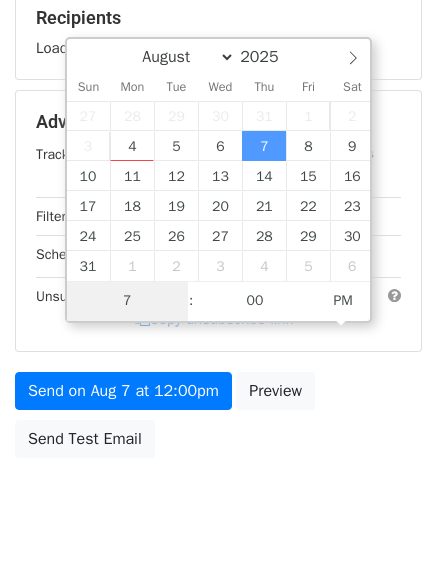 scroll, scrollTop: 357, scrollLeft: 0, axis: vertical 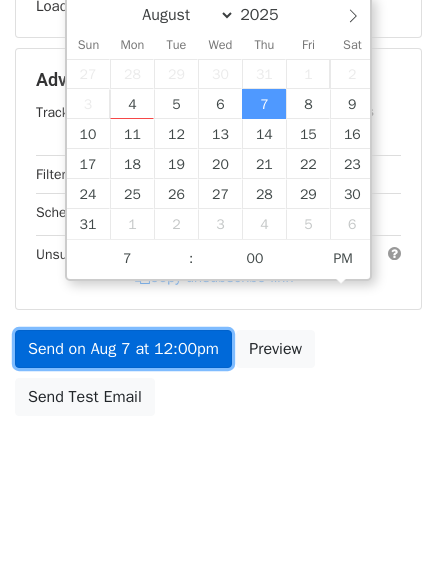 type on "2025-08-07 19:00" 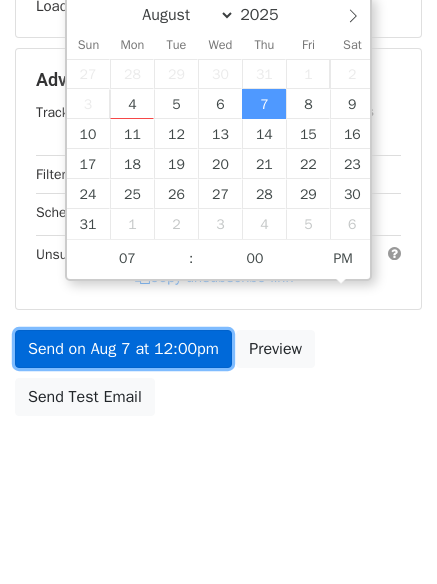 drag, startPoint x: 174, startPoint y: 354, endPoint x: 186, endPoint y: 353, distance: 12.0415945 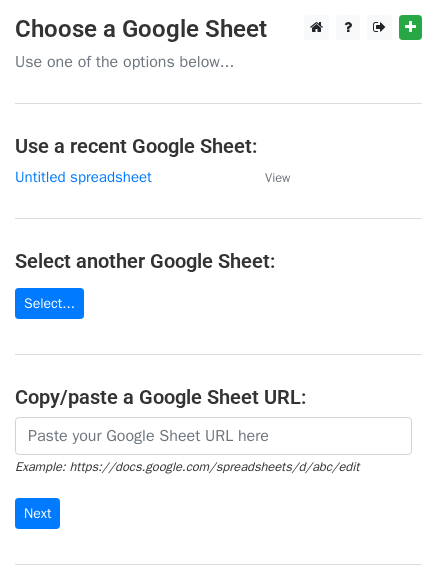 scroll, scrollTop: 0, scrollLeft: 0, axis: both 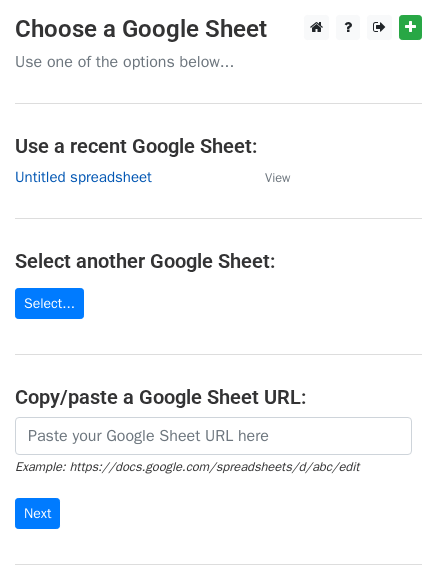 click on "Untitled spreadsheet" at bounding box center [83, 177] 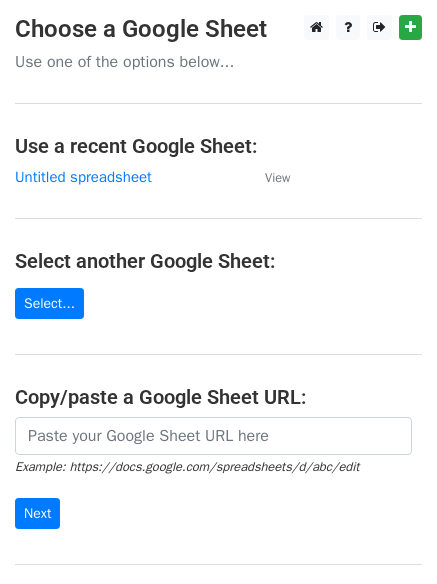 click on "Choose a Google Sheet
Use one of the options below...
Use a recent Google Sheet:
Untitled spreadsheet
View
Select another Google Sheet:
Select...
Copy/paste a Google Sheet URL:
Example:
https://docs.google.com/spreadsheets/d/abc/edit
Next
Google Sheets
Need help?
Help
×
Why do I need to copy/paste a Google Sheet URL?
Normally, MergeMail would show you a list of your Google Sheets to choose from, but because you didn't allow MergeMail access to your Google Drive, it cannot show you a list of your Google Sheets. You can read more about permissions in our  support pages .
If you'd like to see a list of your Google Sheets, you'll need to  sign out of MergeMail  and then sign back in and allow access to your Google Drive.
Are your recipients in a CSV or Excel file?
Import your CSV or Excel file into a Google Sheet  then try again.
Need help with something else?
," at bounding box center [218, 325] 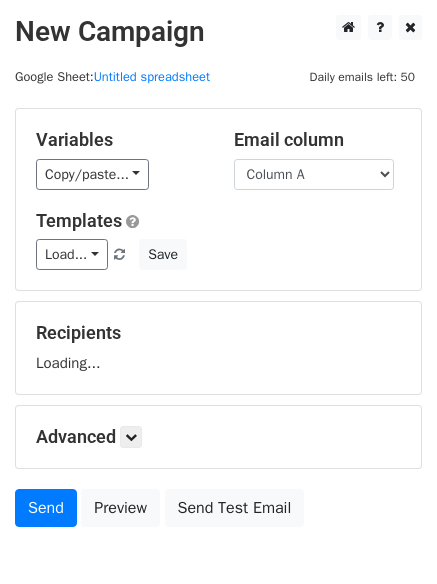 scroll, scrollTop: 0, scrollLeft: 0, axis: both 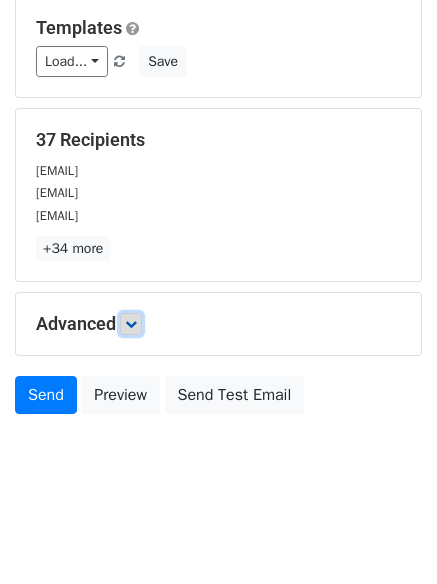click at bounding box center (131, 324) 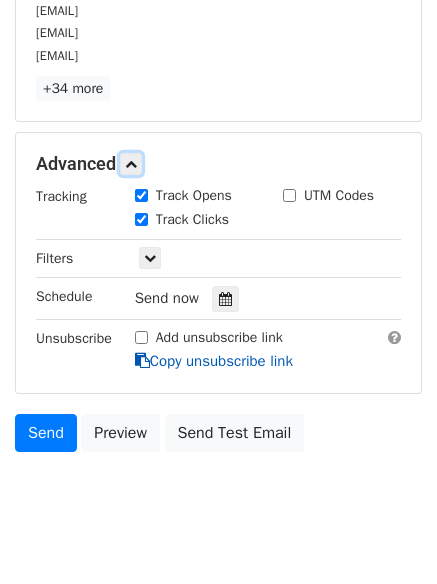 scroll, scrollTop: 364, scrollLeft: 0, axis: vertical 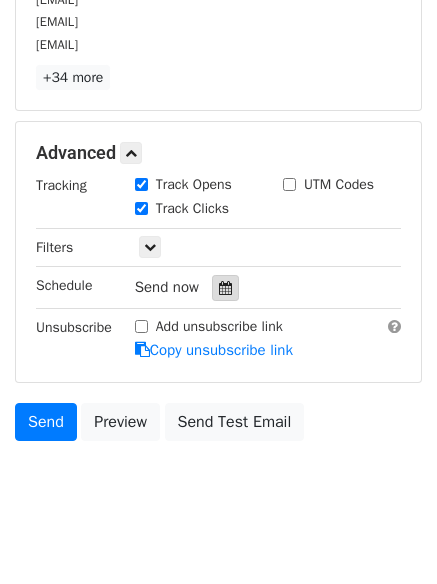 click at bounding box center [225, 288] 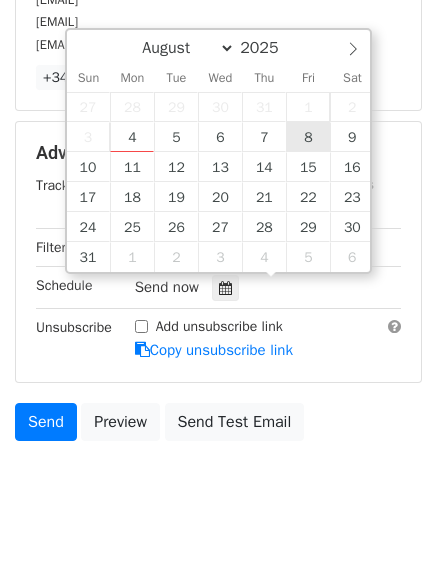 type on "2025-08-08 12:00" 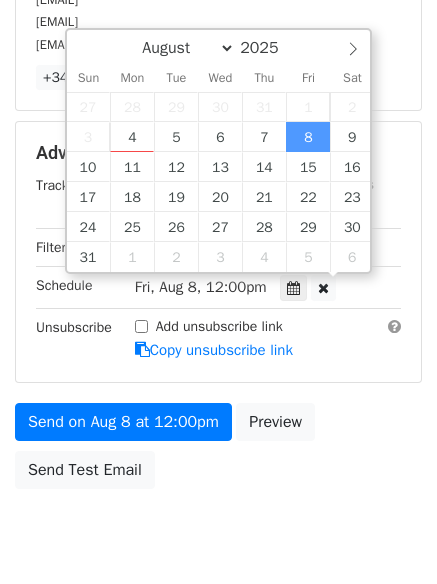 scroll, scrollTop: 1, scrollLeft: 0, axis: vertical 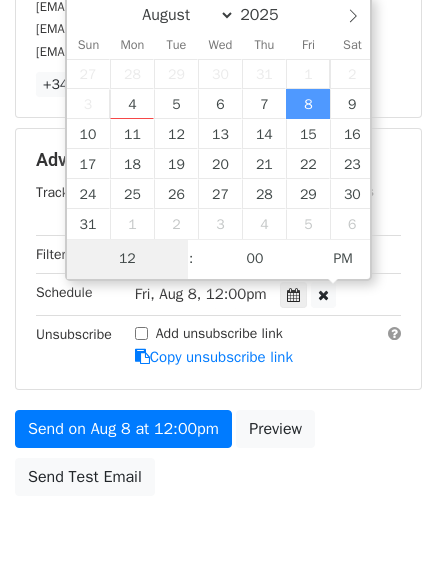 type on "8" 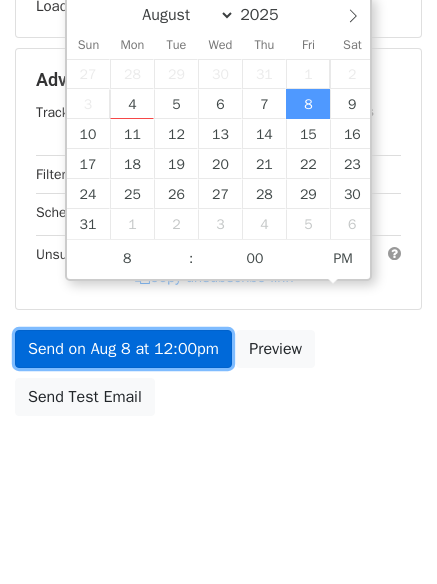 type on "2025-08-08 20:00" 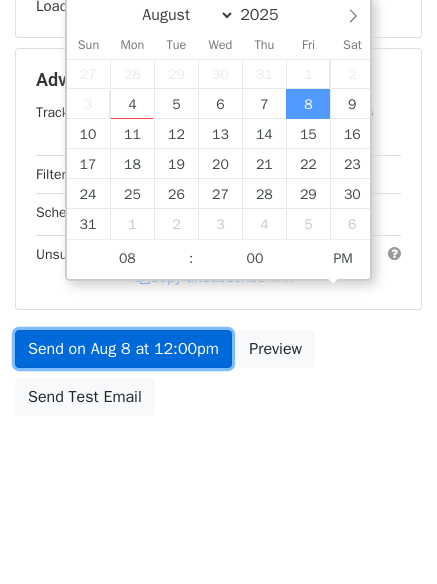 click on "Send on Aug 8 at 12:00pm" at bounding box center (123, 349) 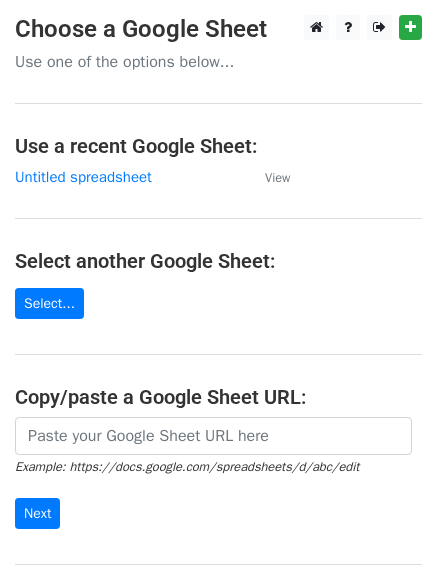 scroll, scrollTop: 0, scrollLeft: 0, axis: both 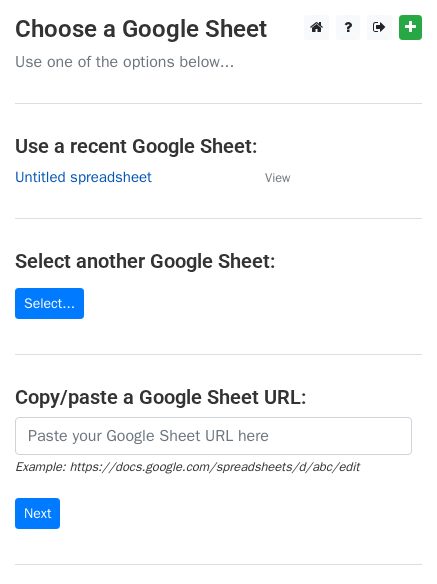 click on "Untitled spreadsheet" at bounding box center [83, 177] 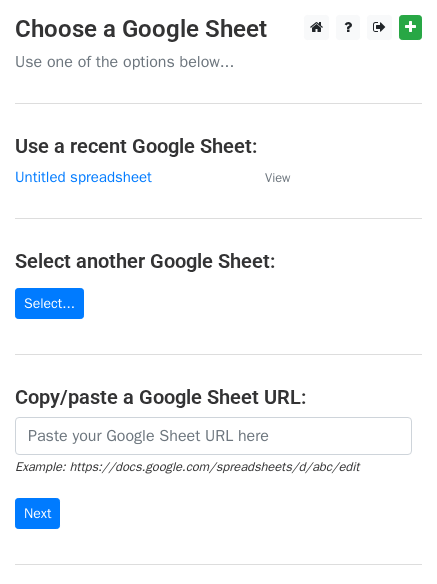 click on "Choose a Google Sheet
Use one of the options below...
Use a recent Google Sheet:
Untitled spreadsheet
View
Select another Google Sheet:
Select...
Copy/paste a Google Sheet URL:
Example:
https://docs.google.com/spreadsheets/d/abc/edit
Next
Google Sheets
Need help?
Help
×
Why do I need to copy/paste a Google Sheet URL?
Normally, MergeMail would show you a list of your Google Sheets to choose from, but because you didn't allow MergeMail access to your Google Drive, it cannot show you a list of your Google Sheets. You can read more about permissions in our  support pages .
If you'd like to see a list of your Google Sheets, you'll need to  sign out of MergeMail  and then sign back in and allow access to your Google Drive.
Are your recipients in a CSV or Excel file?
Import your CSV or Excel file into a Google Sheet  then try again.
Need help with something else?
," at bounding box center (218, 325) 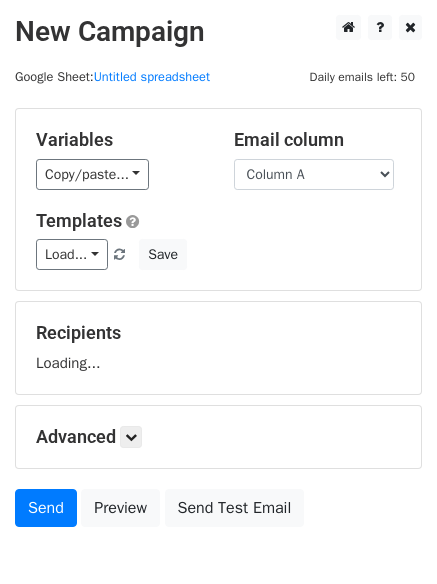 scroll, scrollTop: 0, scrollLeft: 0, axis: both 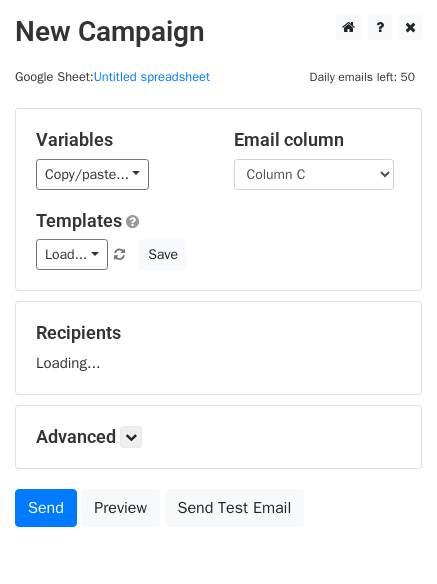 click on "Column A
Column B
Column C" at bounding box center [314, 174] 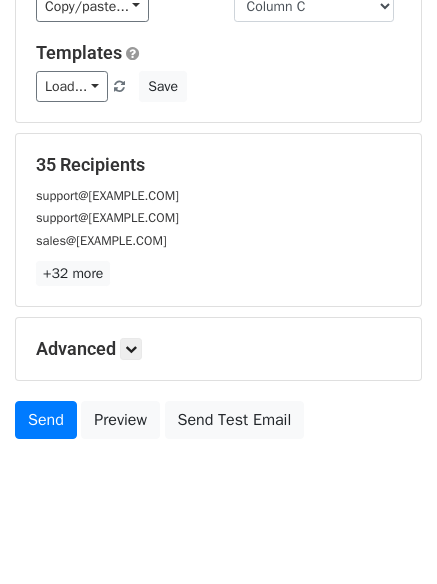 scroll, scrollTop: 193, scrollLeft: 0, axis: vertical 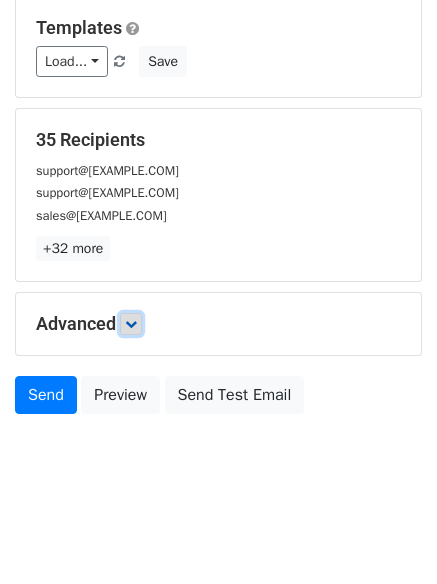 click at bounding box center [131, 324] 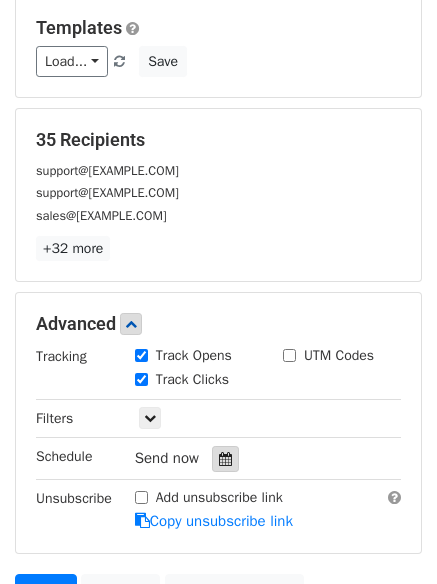 click at bounding box center (225, 459) 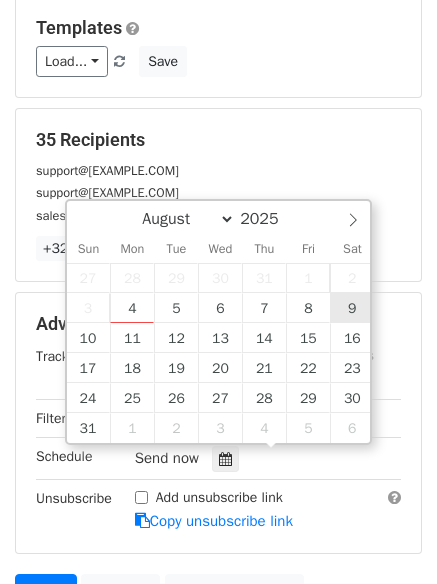 type on "2025-08-09 12:00" 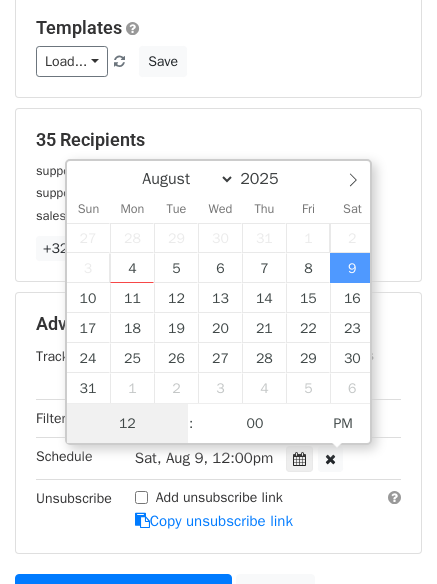scroll, scrollTop: 1, scrollLeft: 0, axis: vertical 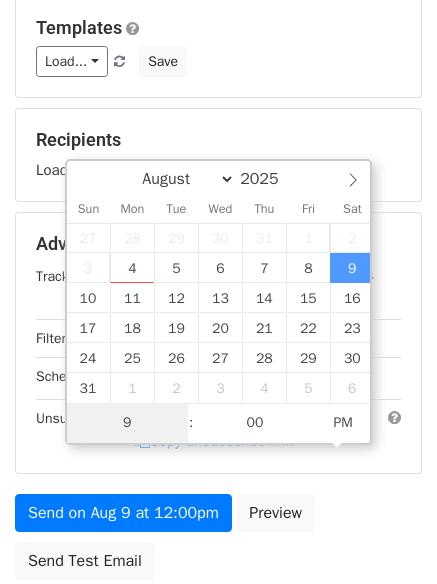 type on "9" 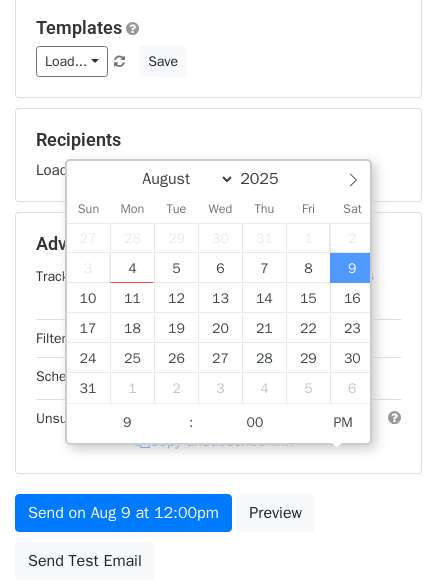 type on "2025-08-09 21:00" 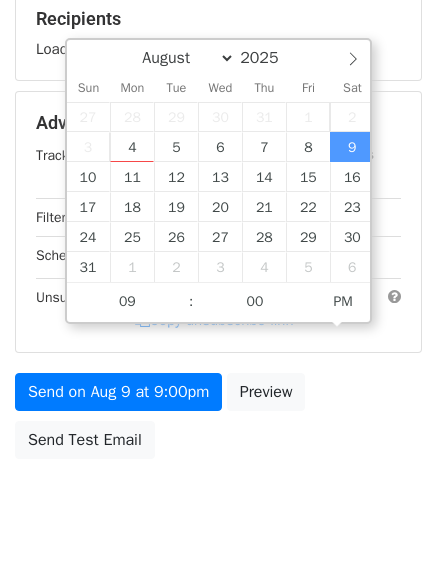 scroll, scrollTop: 357, scrollLeft: 0, axis: vertical 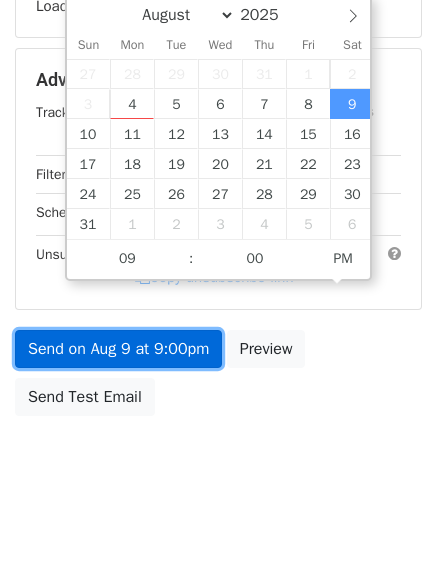 click on "Send on Aug 9 at 9:00pm" at bounding box center (118, 349) 